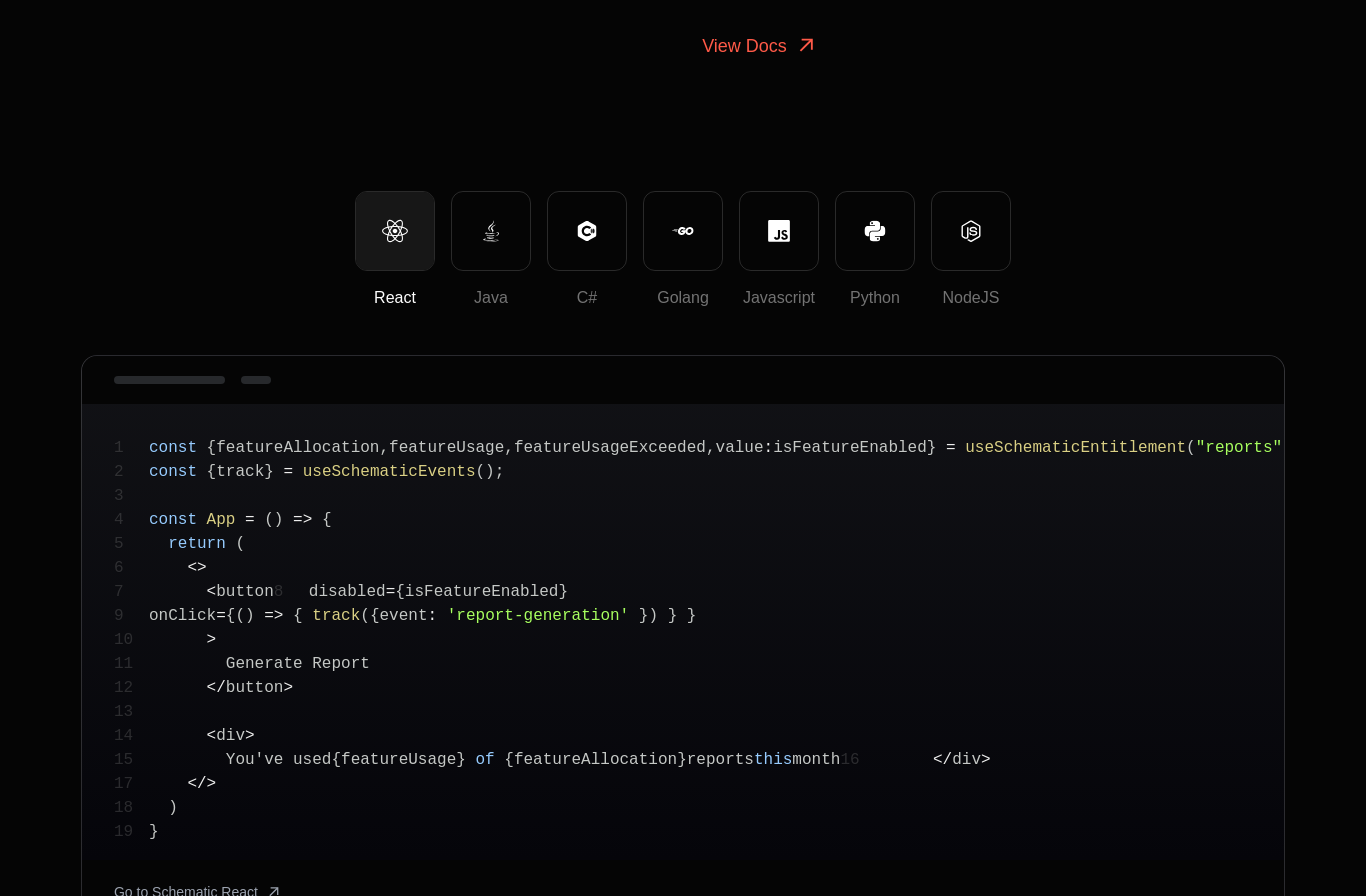 scroll, scrollTop: 256, scrollLeft: 0, axis: vertical 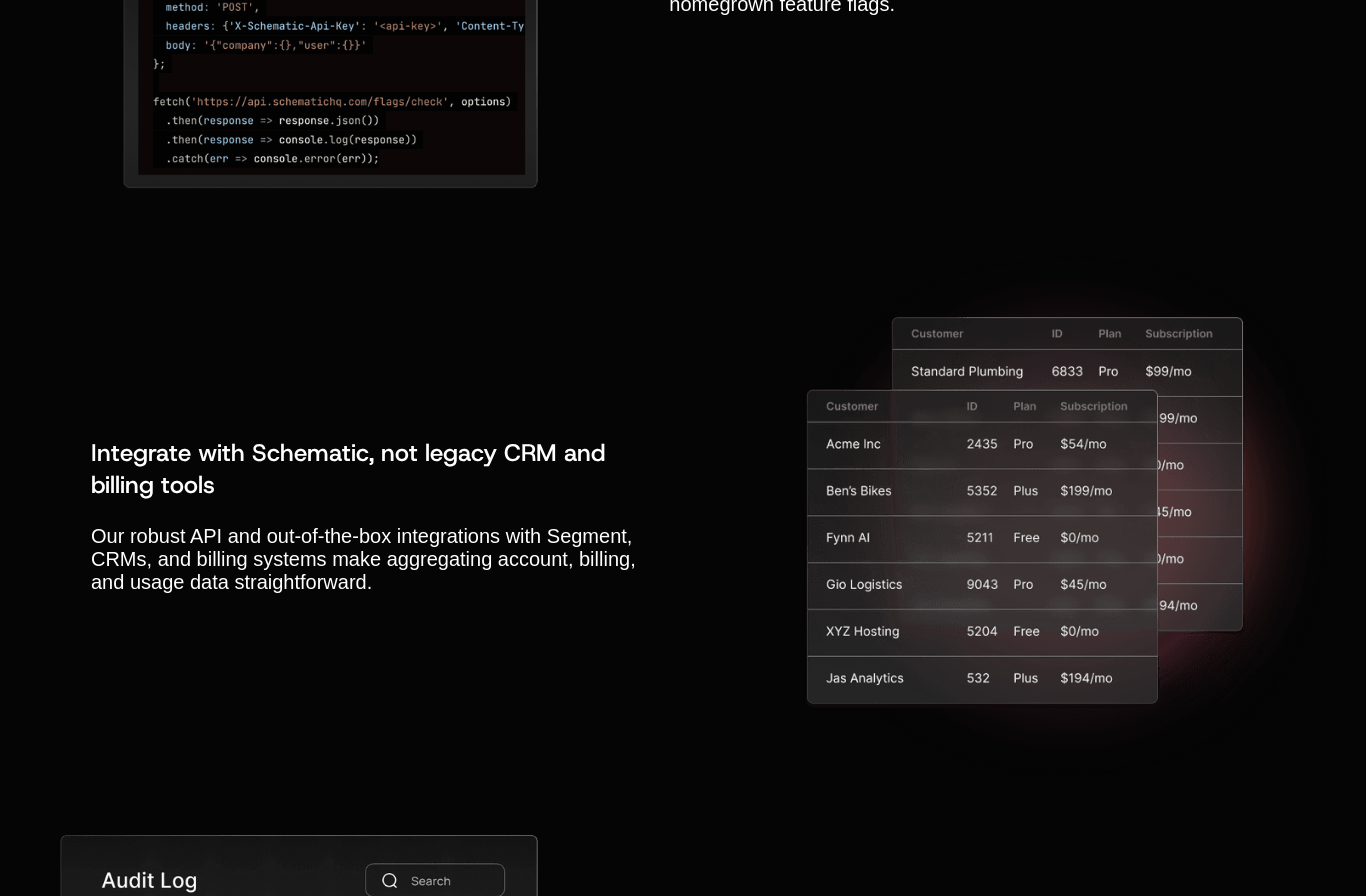click on "Entitlements powered by feature flags Implement packaging in your application with a familiar interface. Don't maintain hard-coded policy files, stale customer data, or homegrown feature flags." at bounding box center (683, -47) 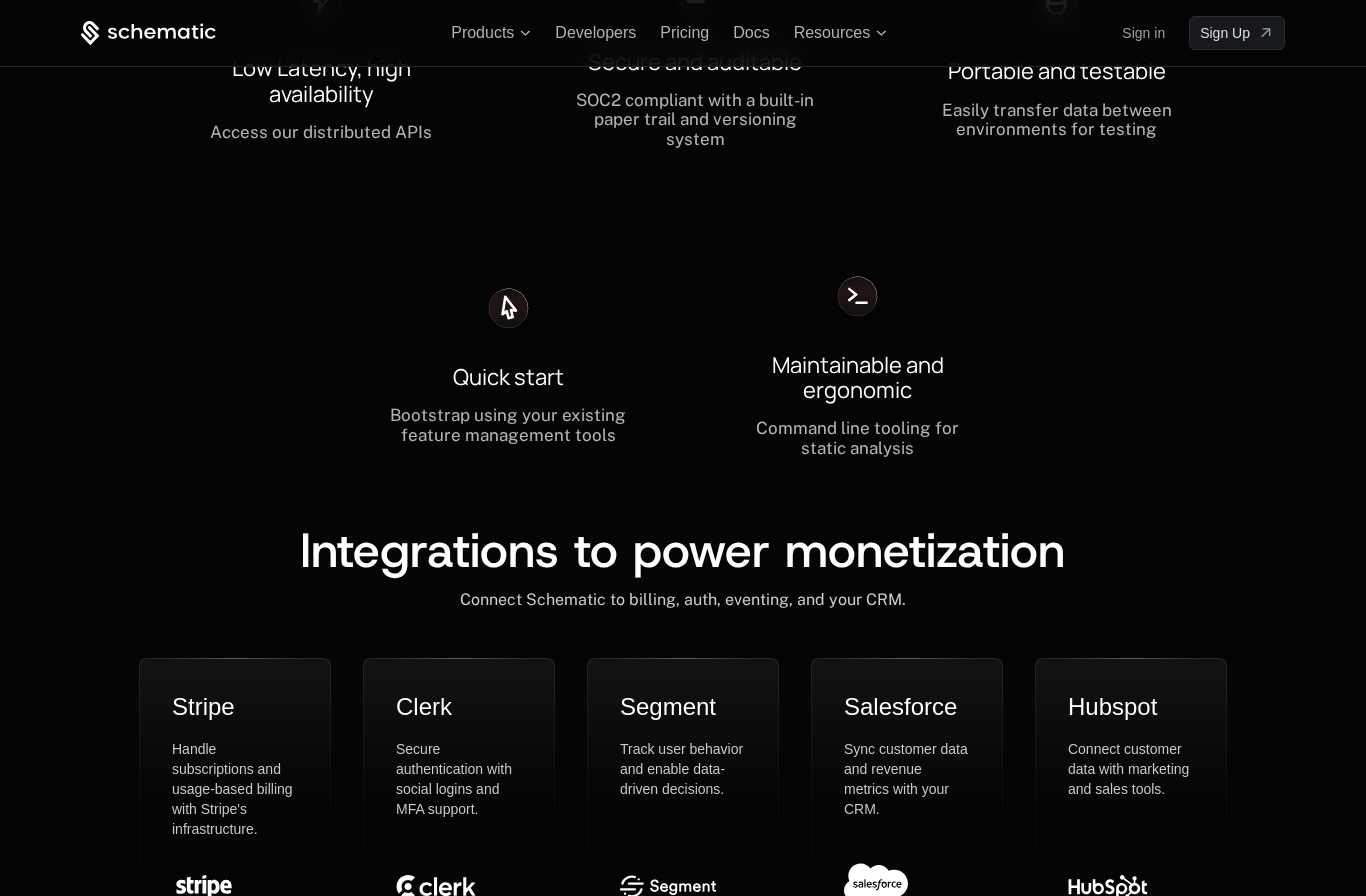 scroll, scrollTop: 5904, scrollLeft: 0, axis: vertical 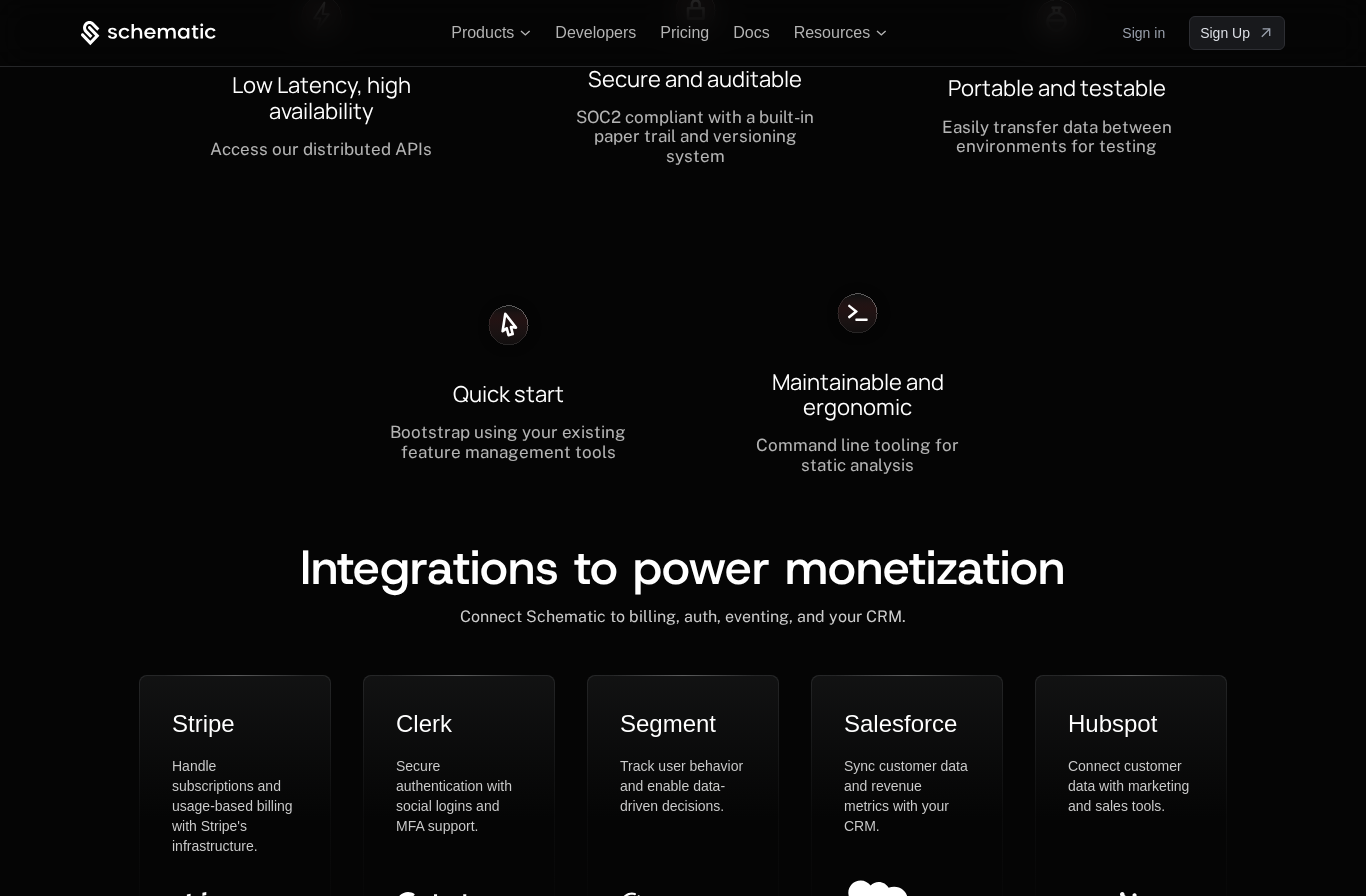 click on "Pricing" at bounding box center [684, 32] 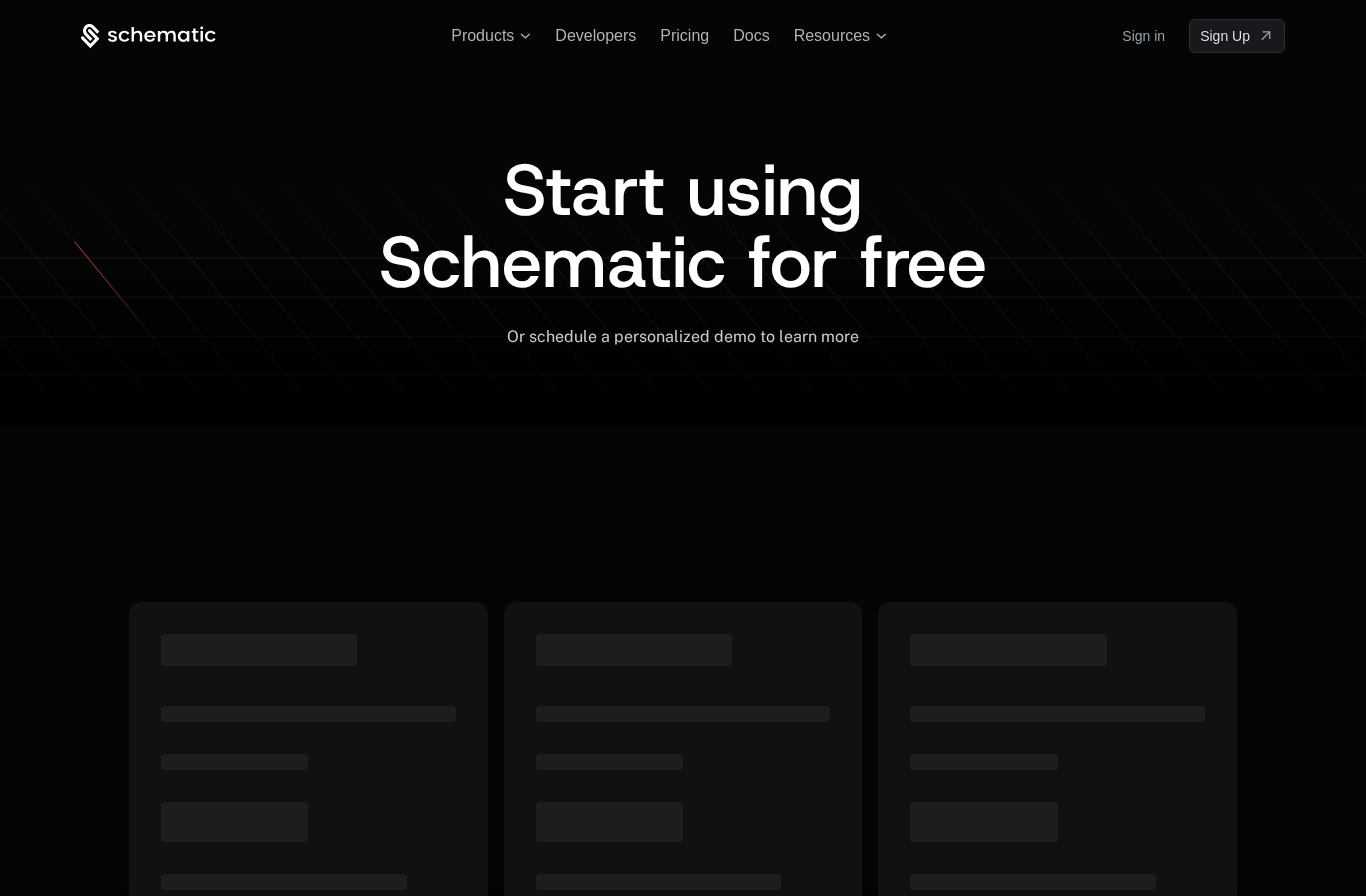 scroll, scrollTop: 0, scrollLeft: 0, axis: both 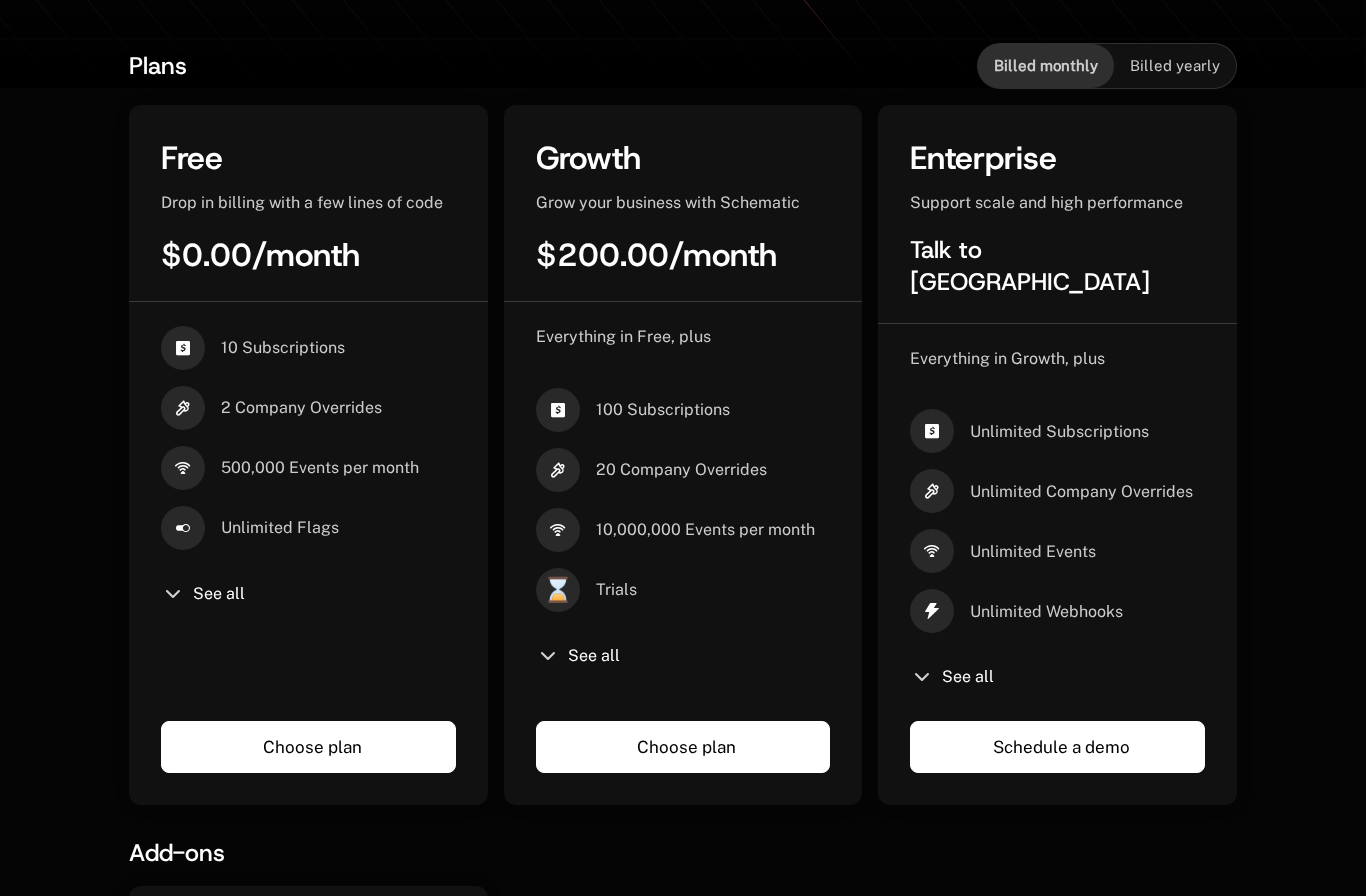 click on "See all" at bounding box center (594, 656) 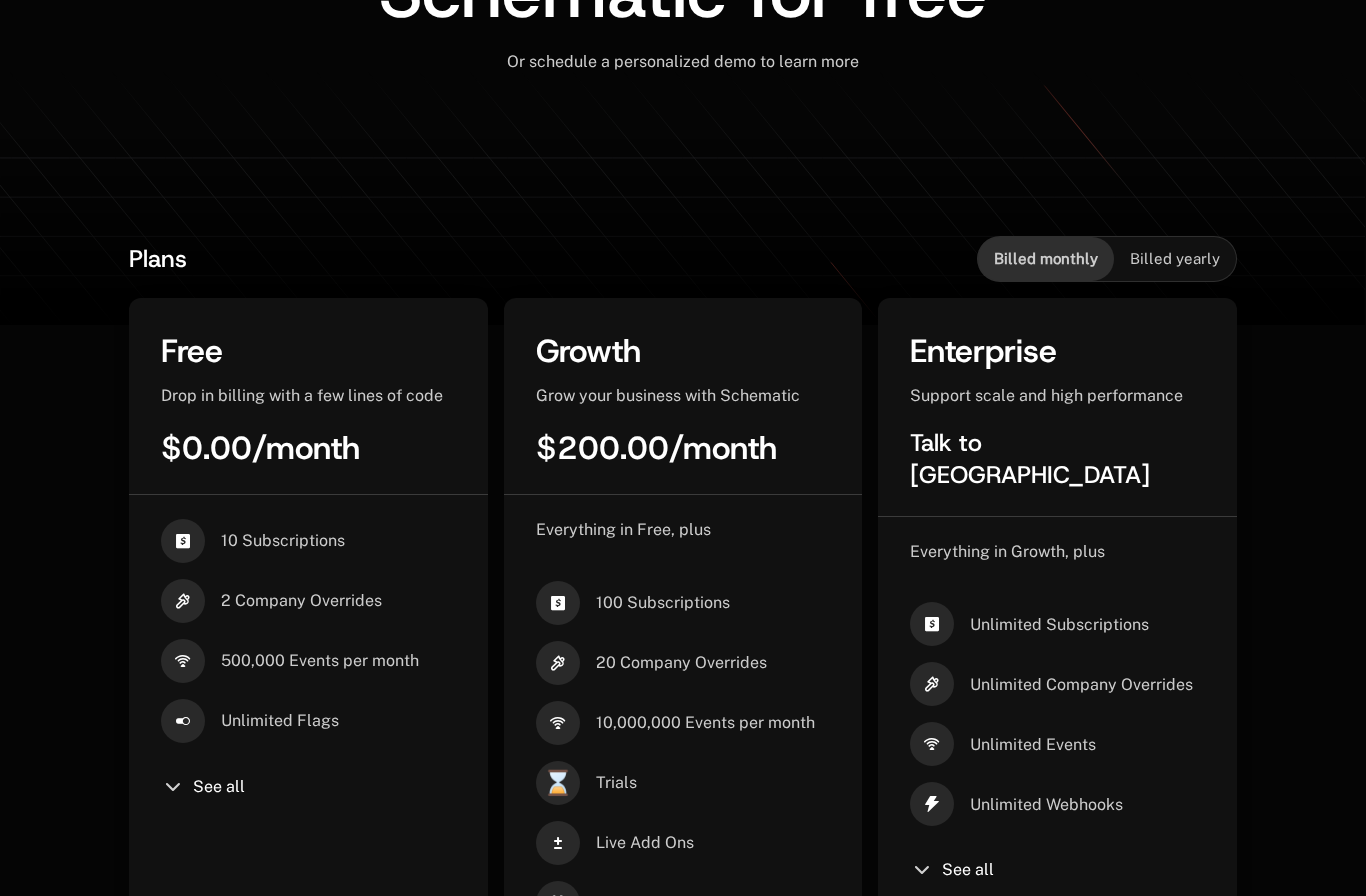 scroll, scrollTop: 268, scrollLeft: 0, axis: vertical 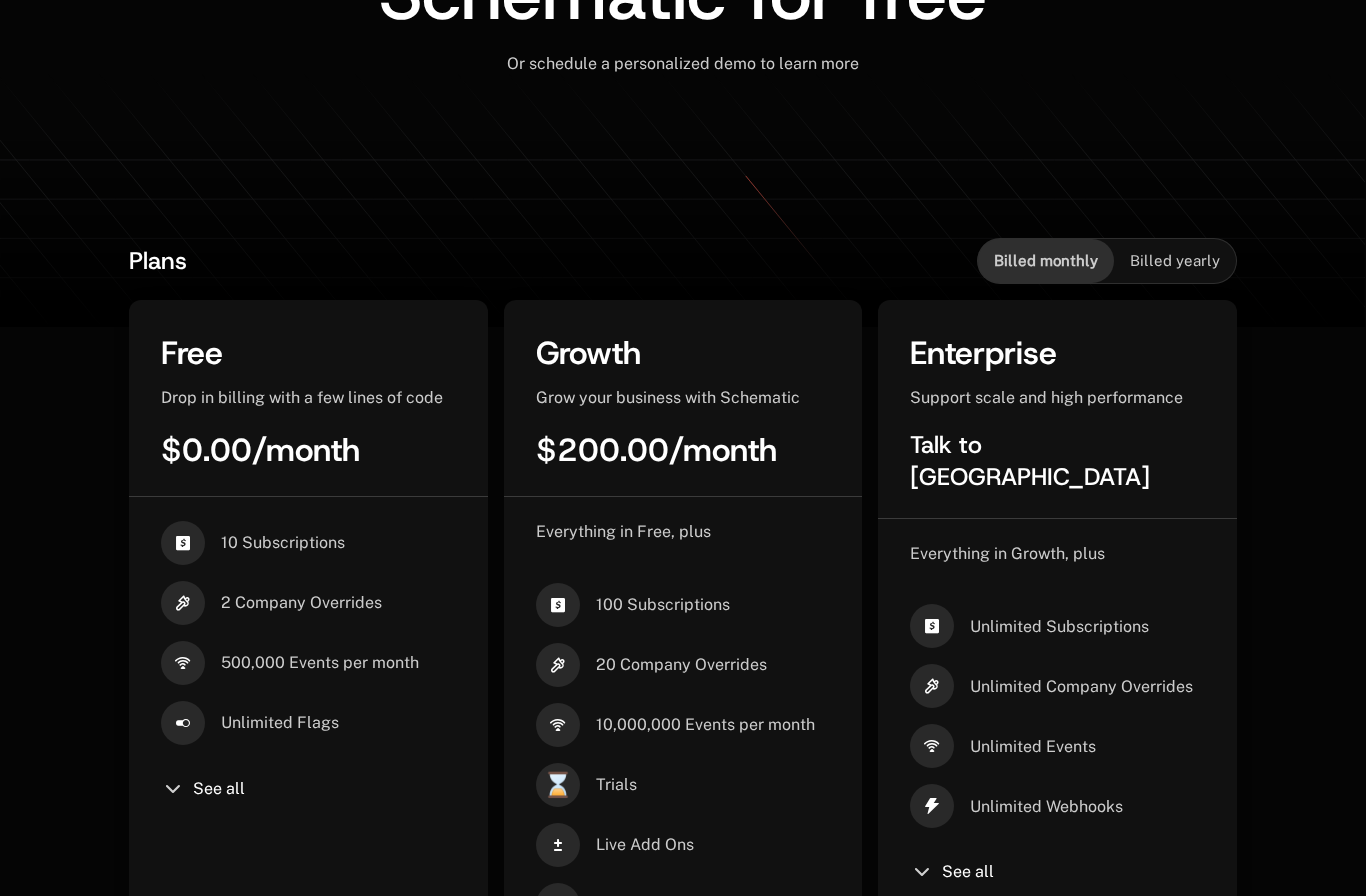 click on "Billed yearly" at bounding box center [1175, 261] 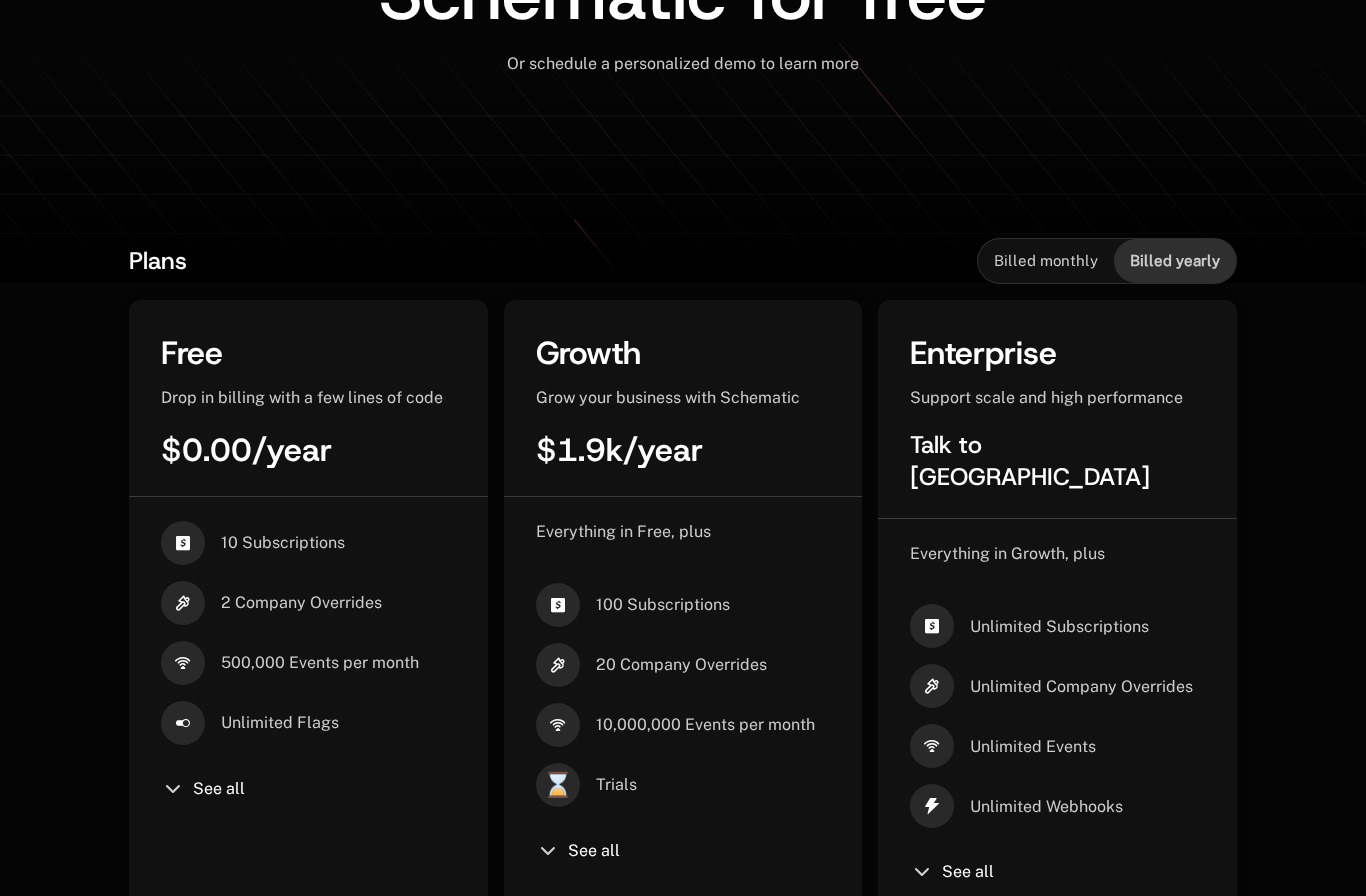 click on "Billed monthly" at bounding box center (1046, 261) 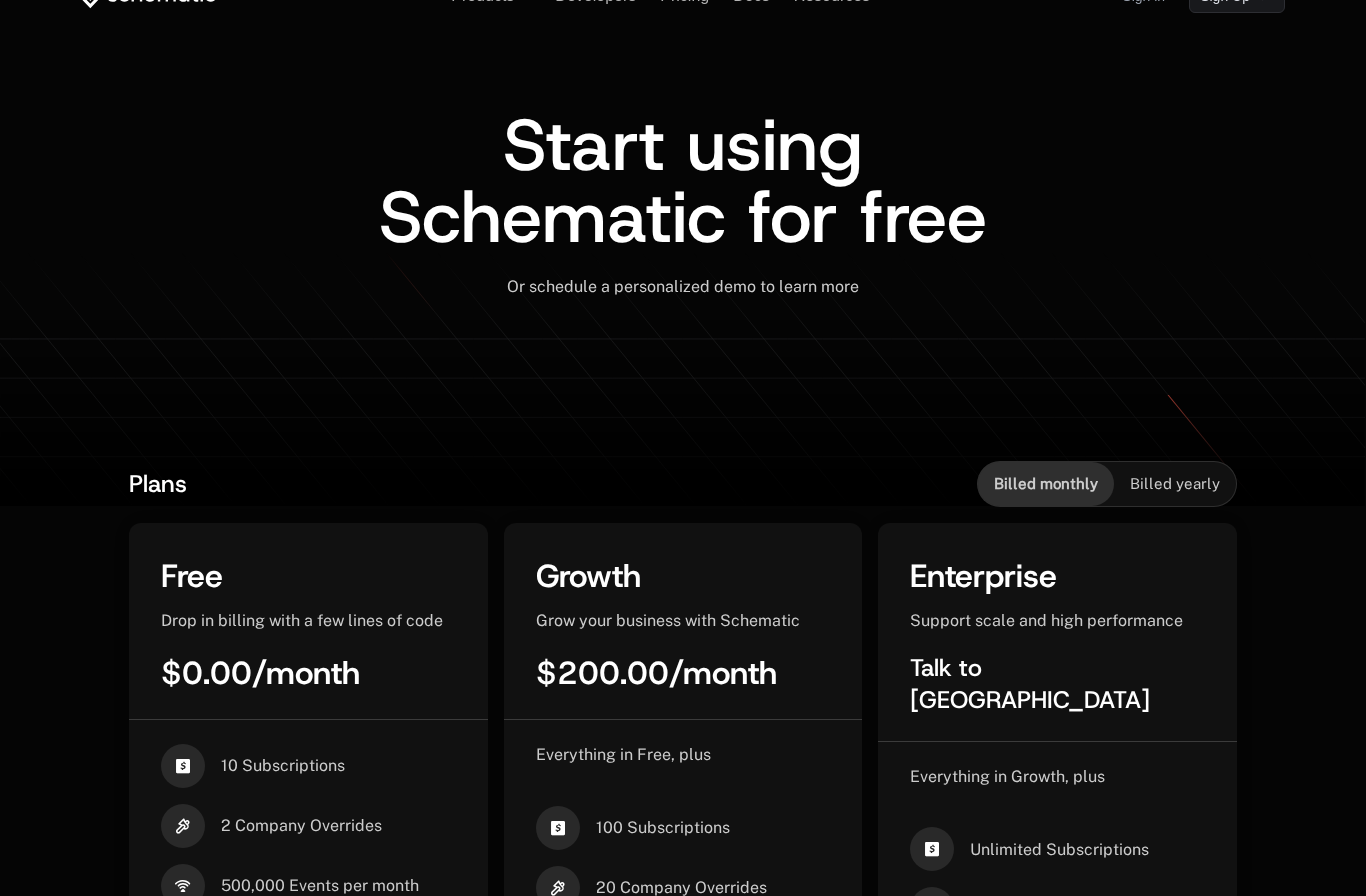 scroll, scrollTop: 0, scrollLeft: 0, axis: both 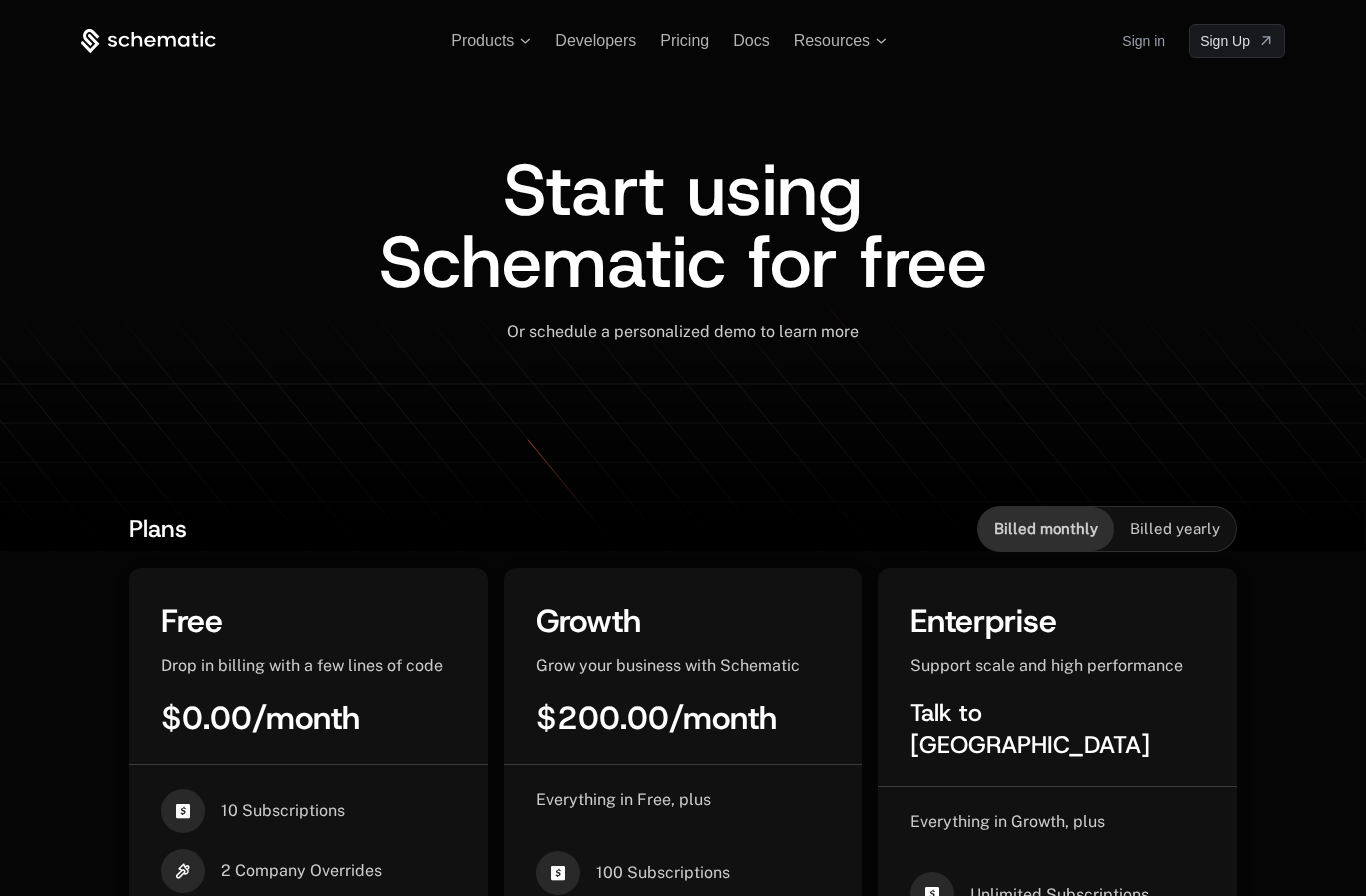 click on "Docs" at bounding box center [751, 40] 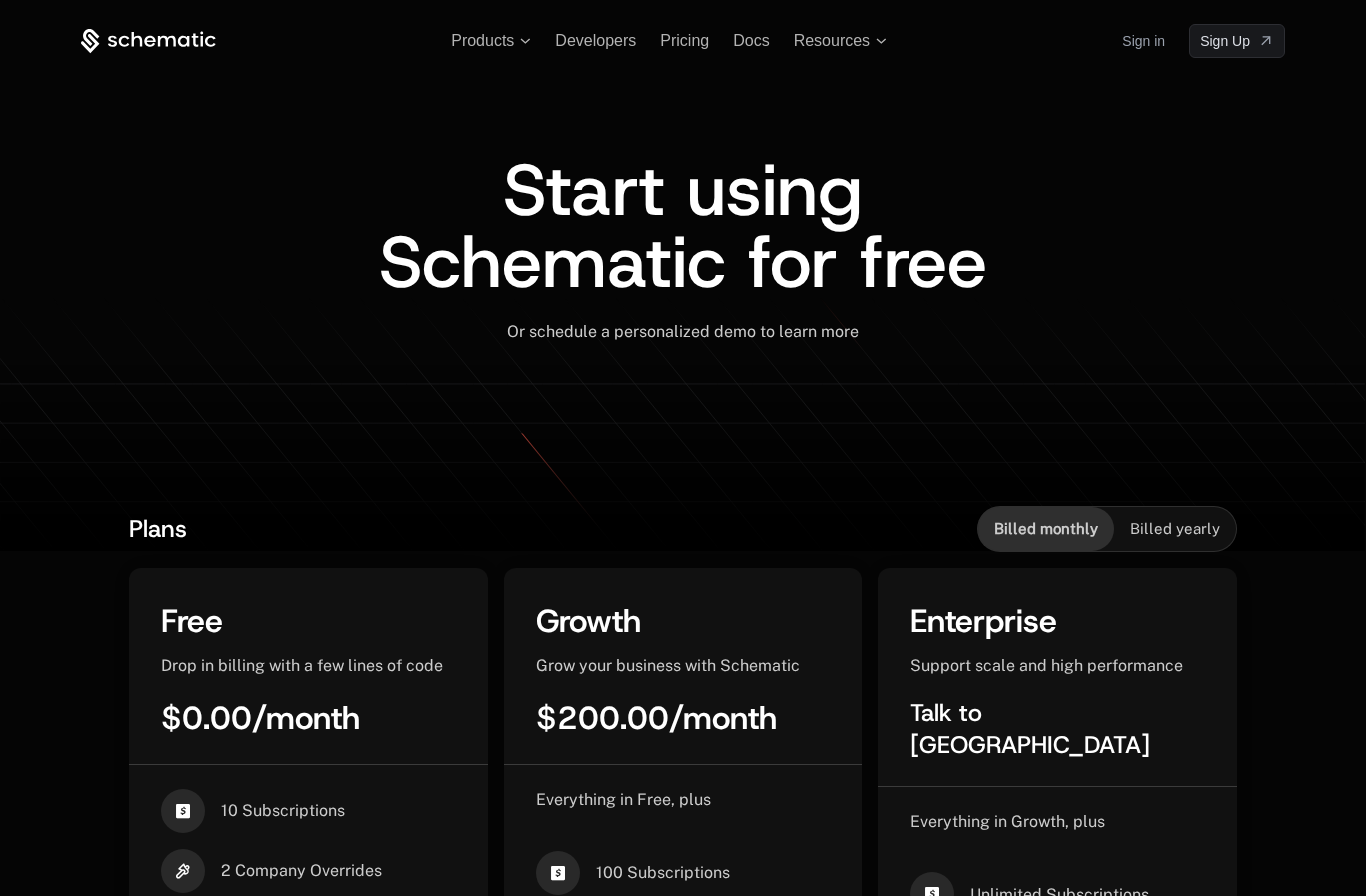 scroll, scrollTop: 0, scrollLeft: 0, axis: both 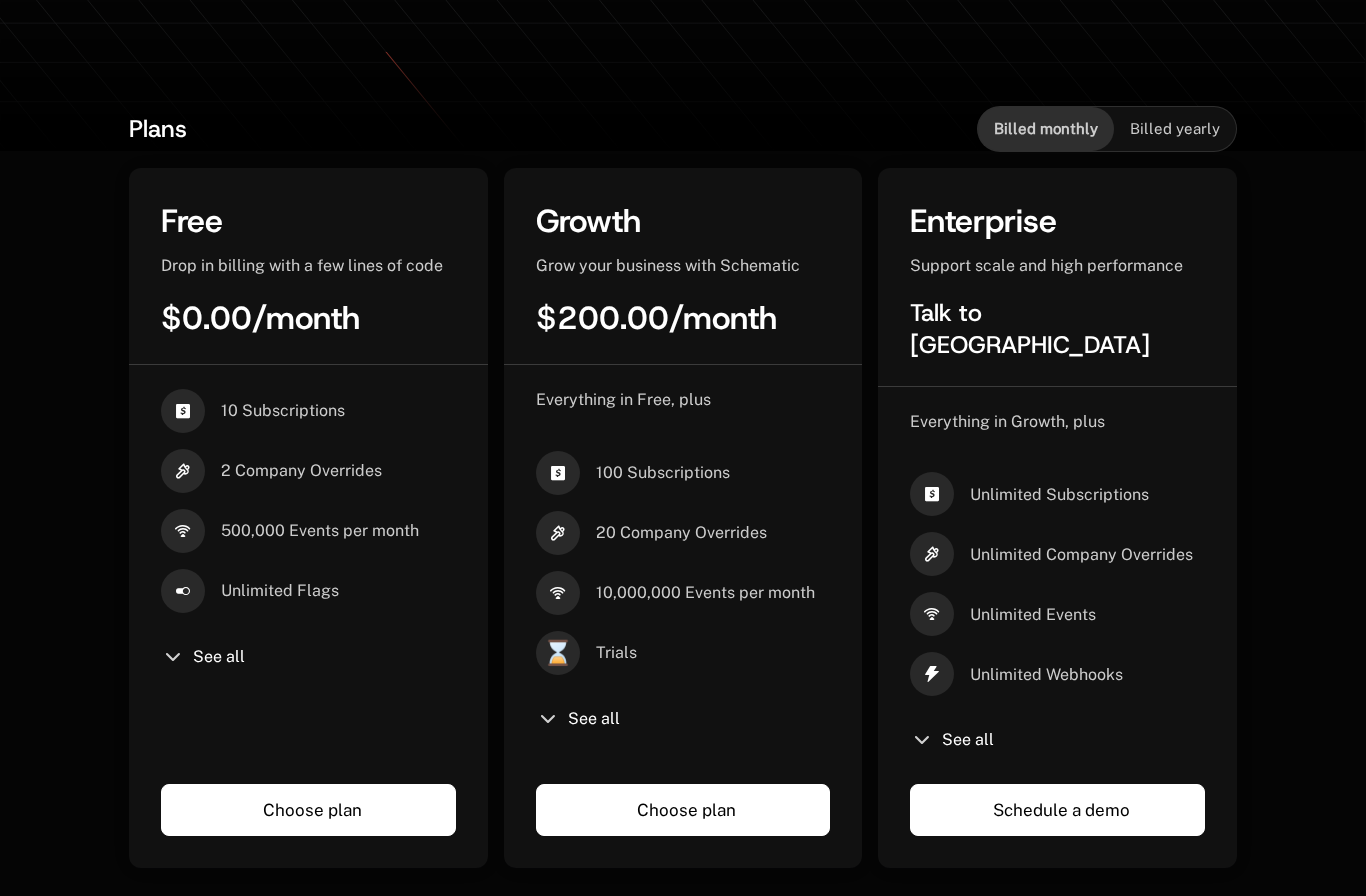 click on "10   Subscriptions" at bounding box center [283, 411] 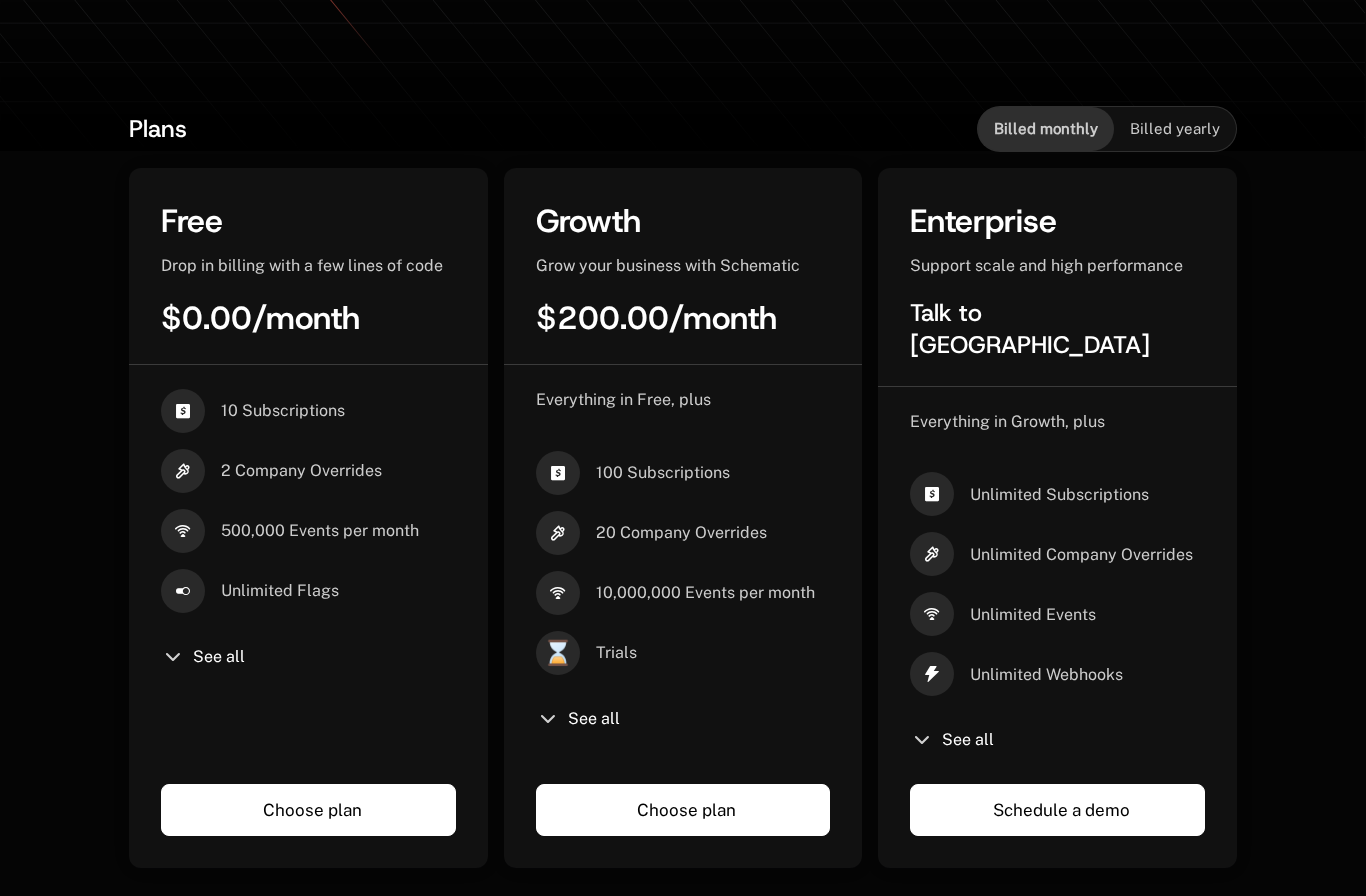 click at bounding box center [173, 657] 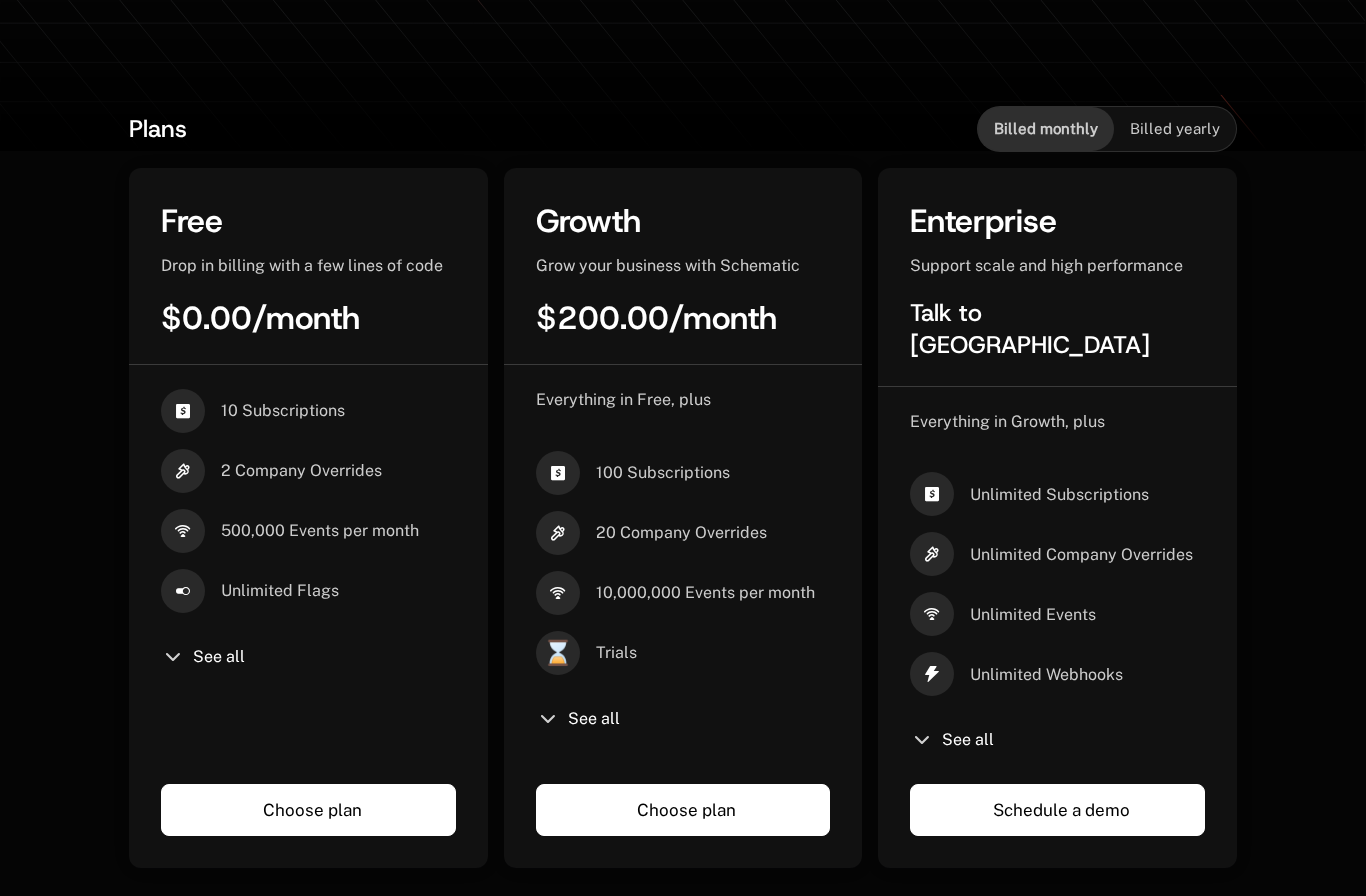 click on "See all" at bounding box center [219, 657] 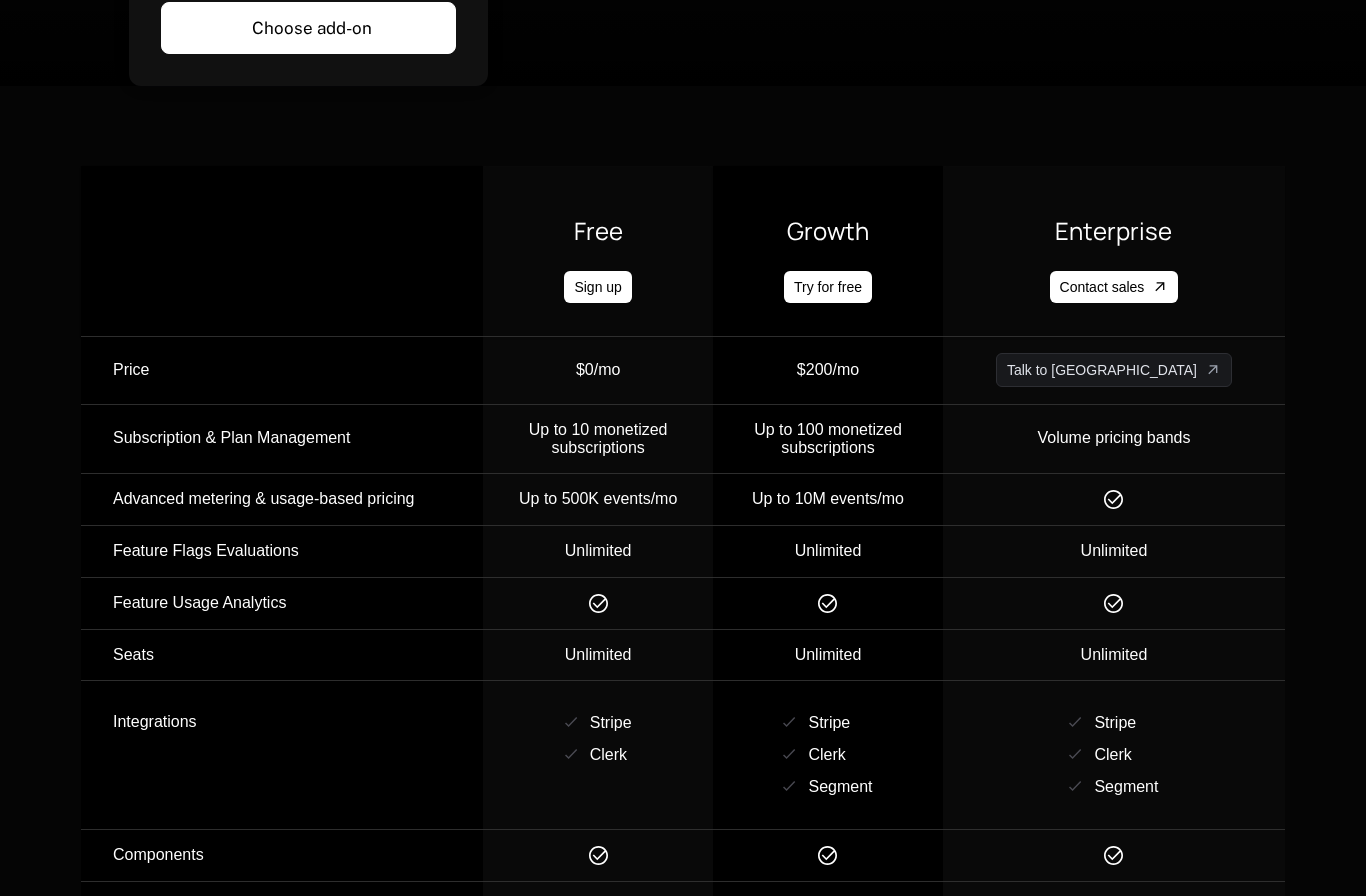 scroll, scrollTop: 1870, scrollLeft: 0, axis: vertical 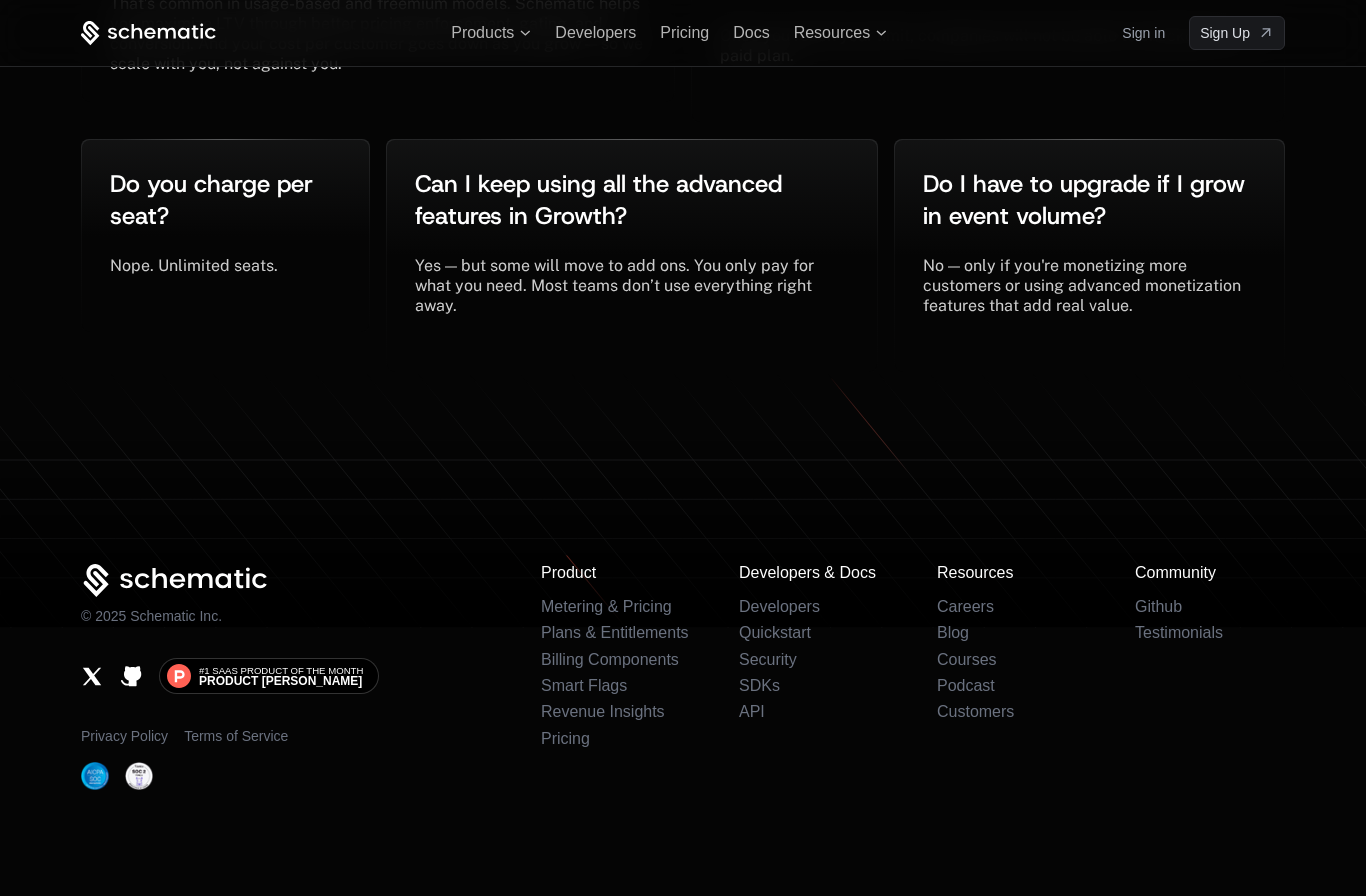 click on "Blog" at bounding box center [953, 632] 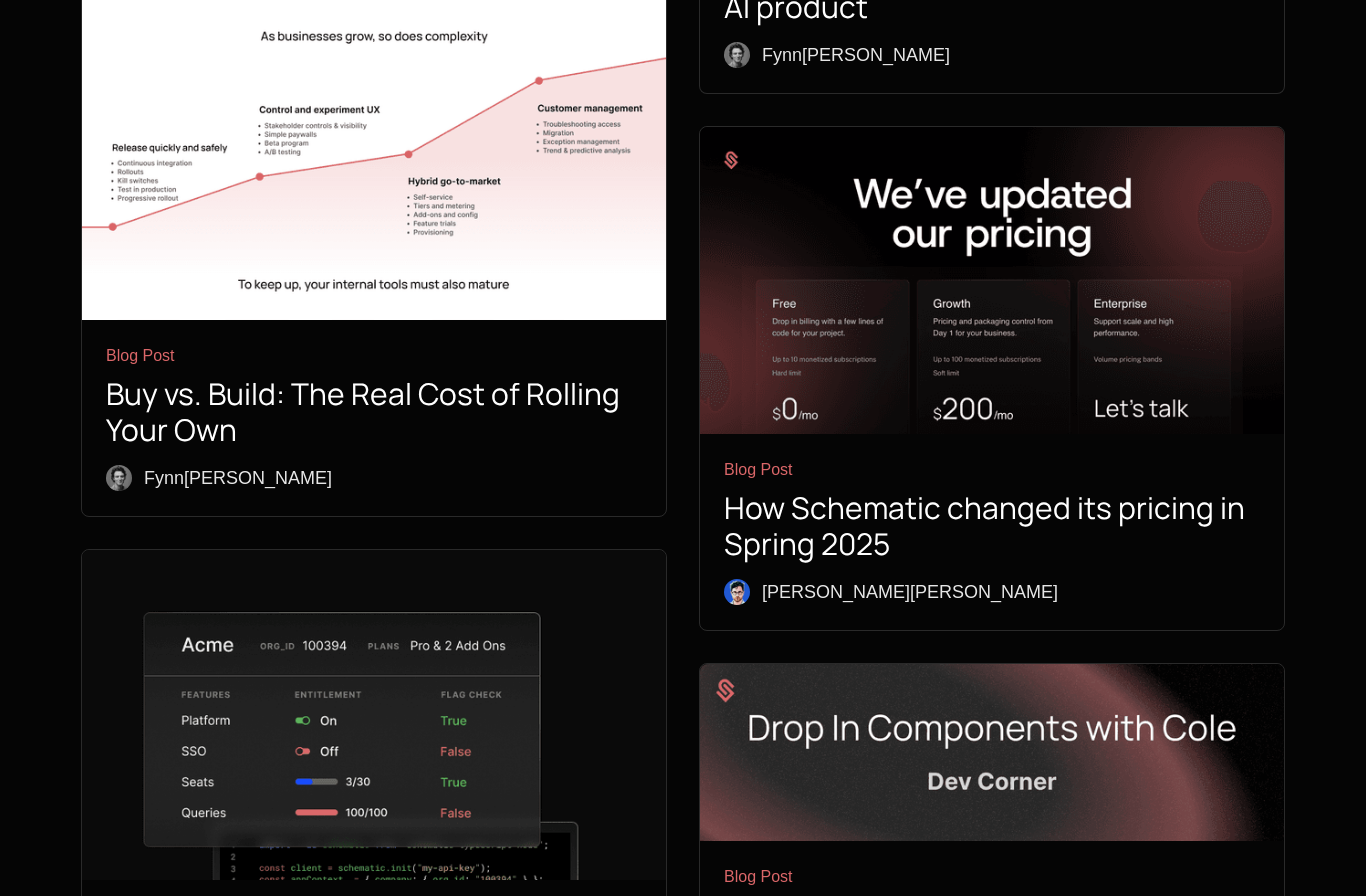scroll, scrollTop: 977, scrollLeft: 0, axis: vertical 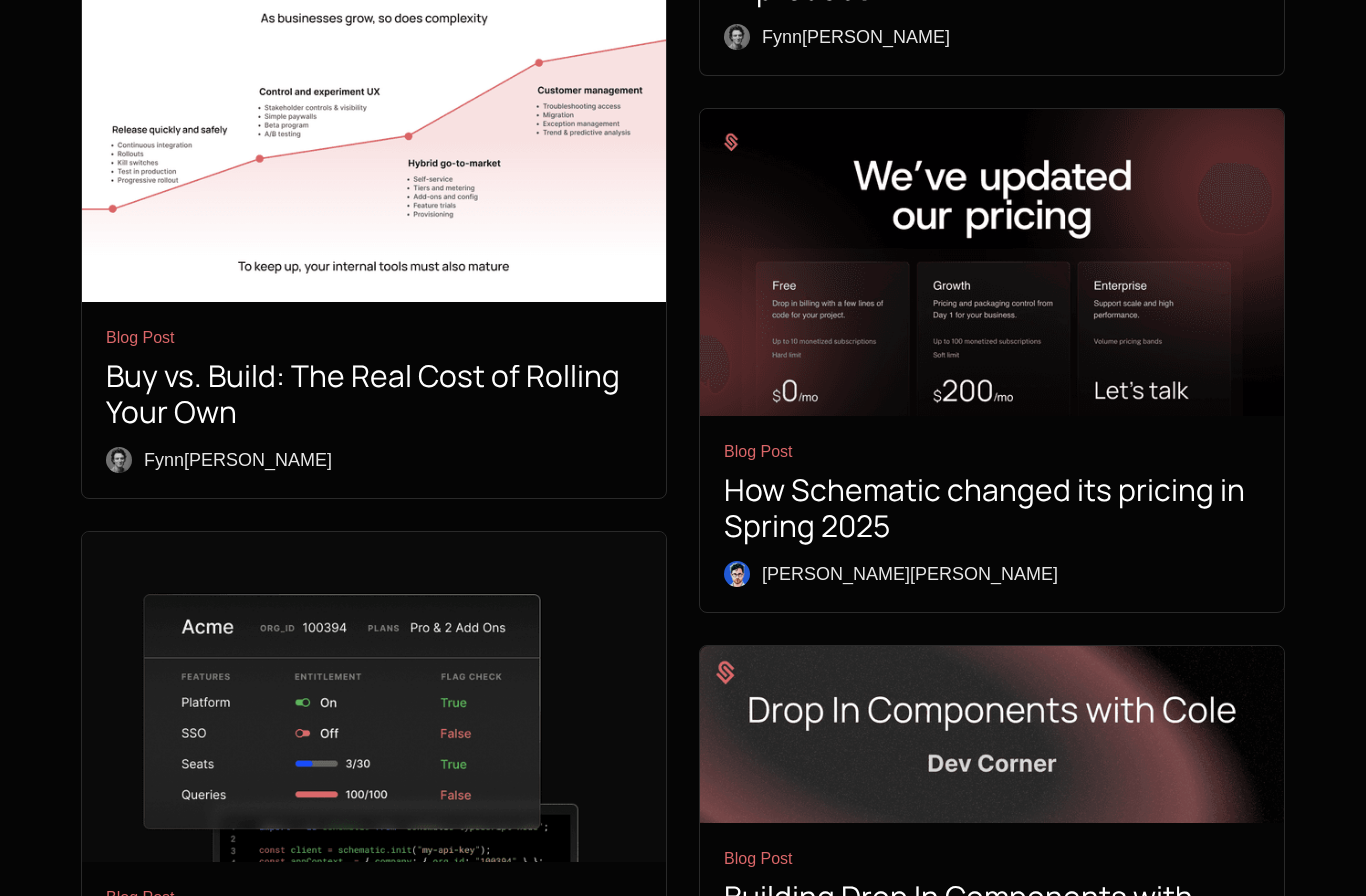 click on "How Schematic changed its pricing in Spring 2025" at bounding box center (992, 508) 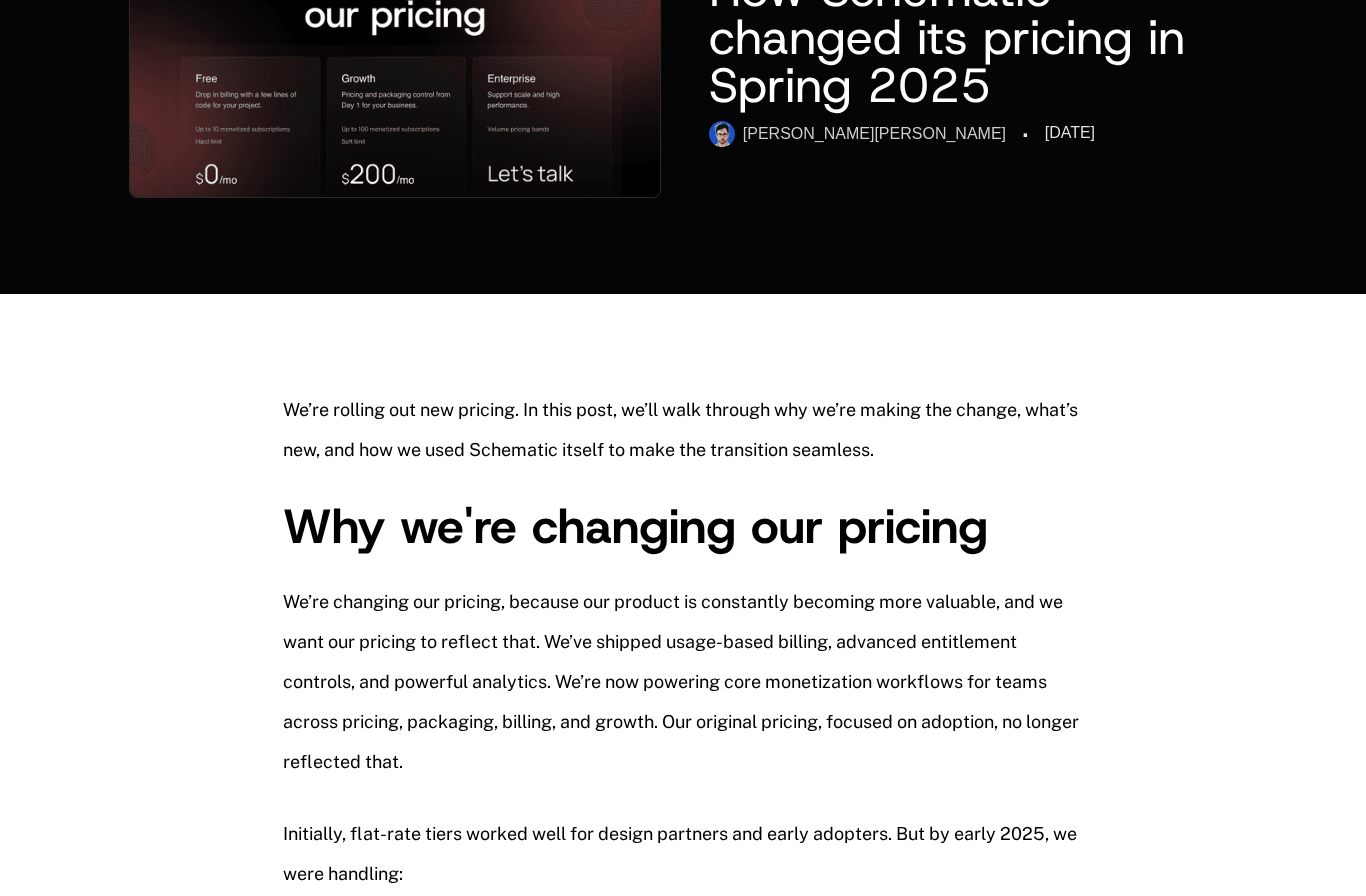 scroll, scrollTop: 272, scrollLeft: 0, axis: vertical 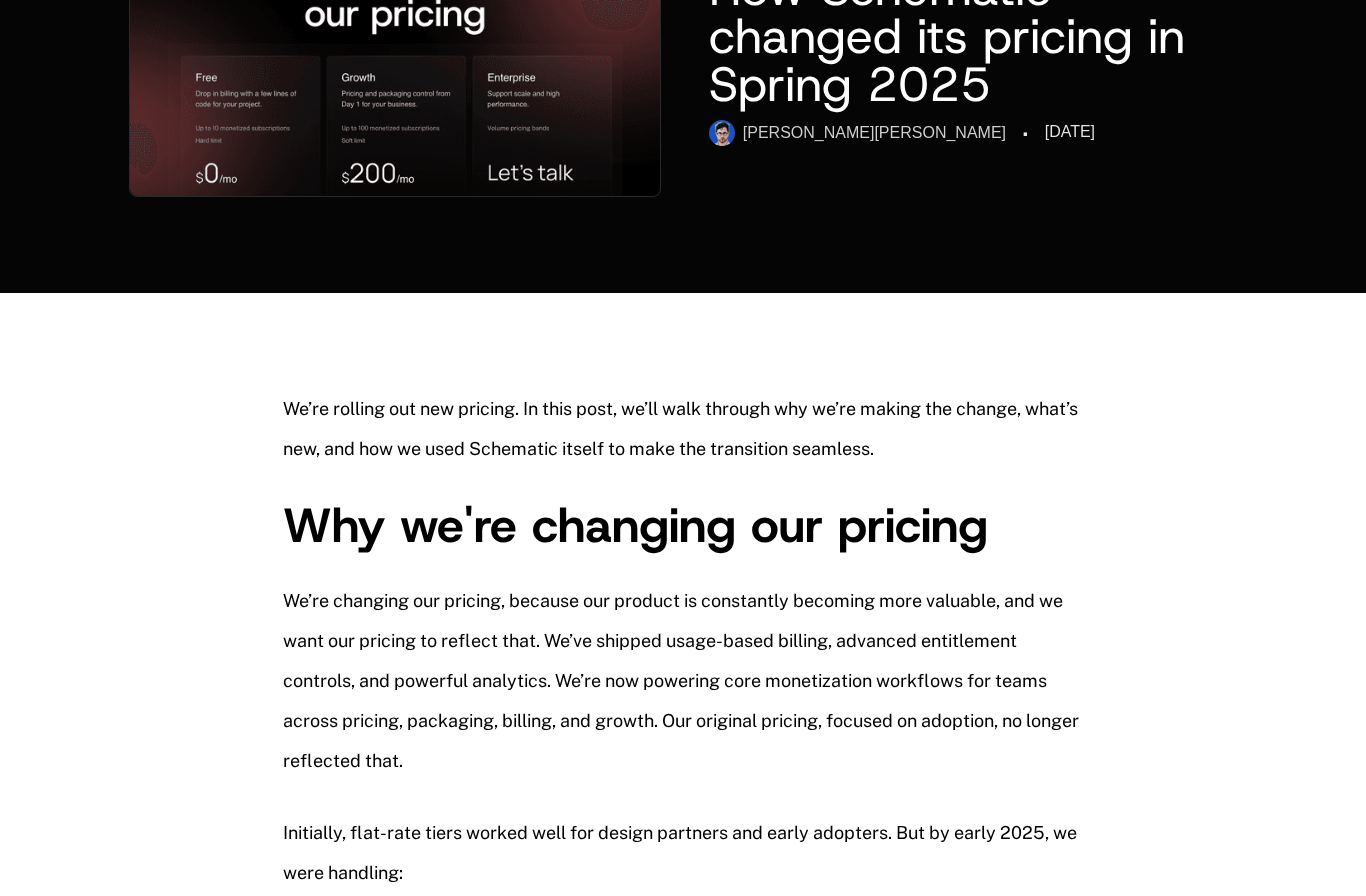 click on "We’re rolling out new pricing. In this post, we’ll walk through why we’re making the change, what’s new, and how we used Schematic itself to make the transition seamless." at bounding box center (683, 429) 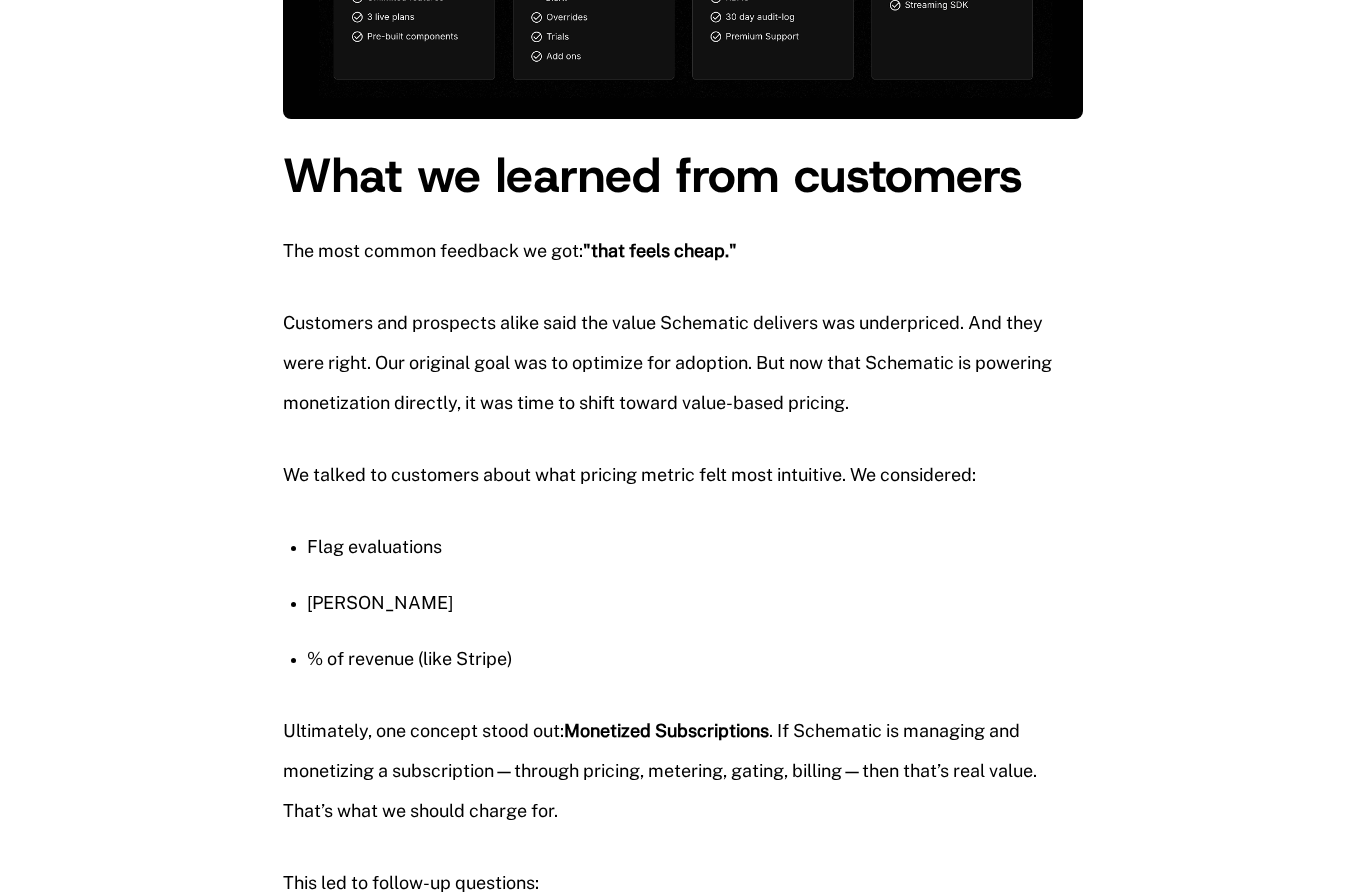scroll, scrollTop: 1989, scrollLeft: 0, axis: vertical 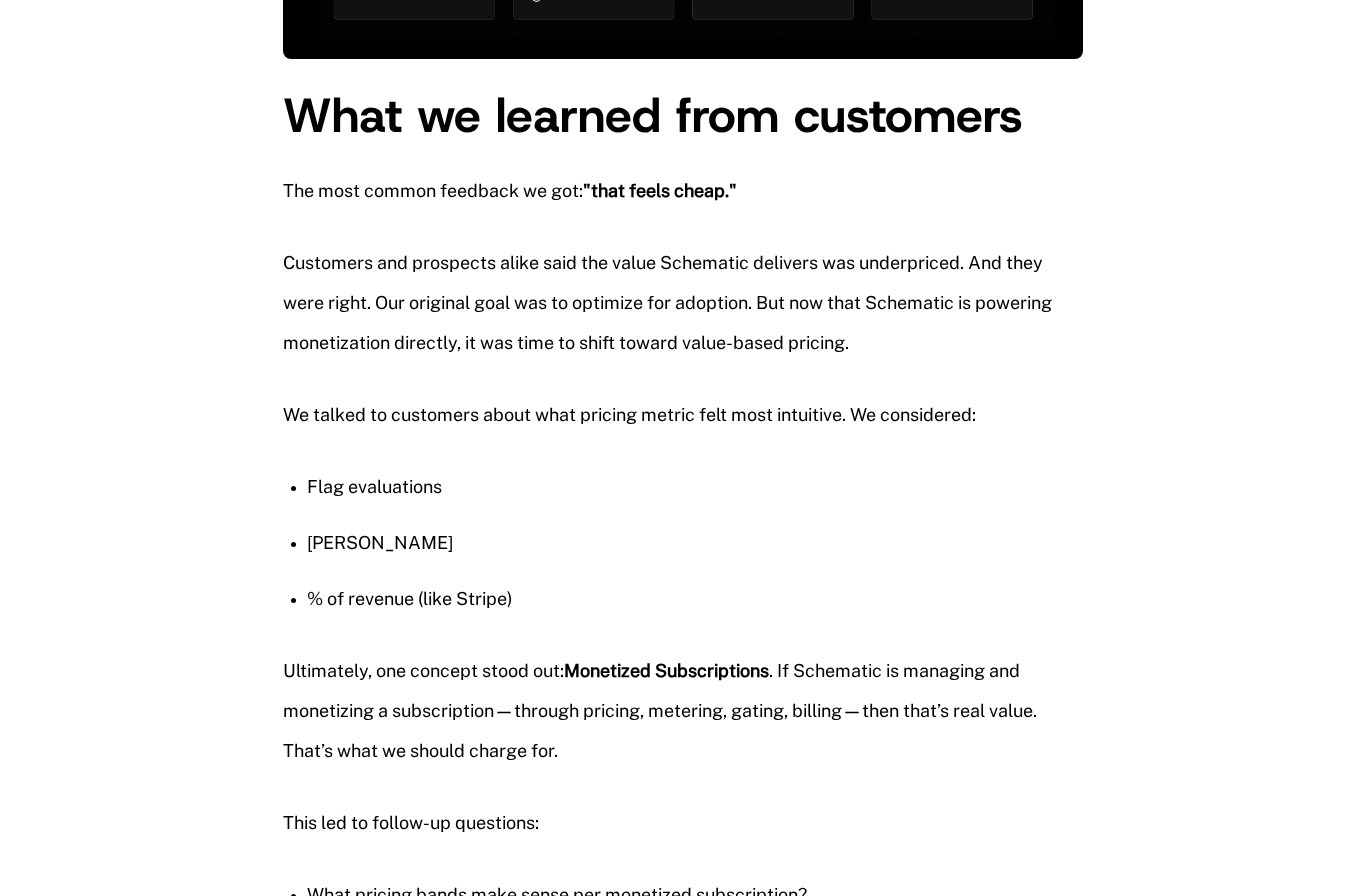 click on "Customers and prospects alike said the value Schematic delivers was underpriced. And they were right. Our original goal was to optimize for adoption. But now that Schematic is powering monetization directly, it was time to shift toward value-based pricing." at bounding box center [683, 303] 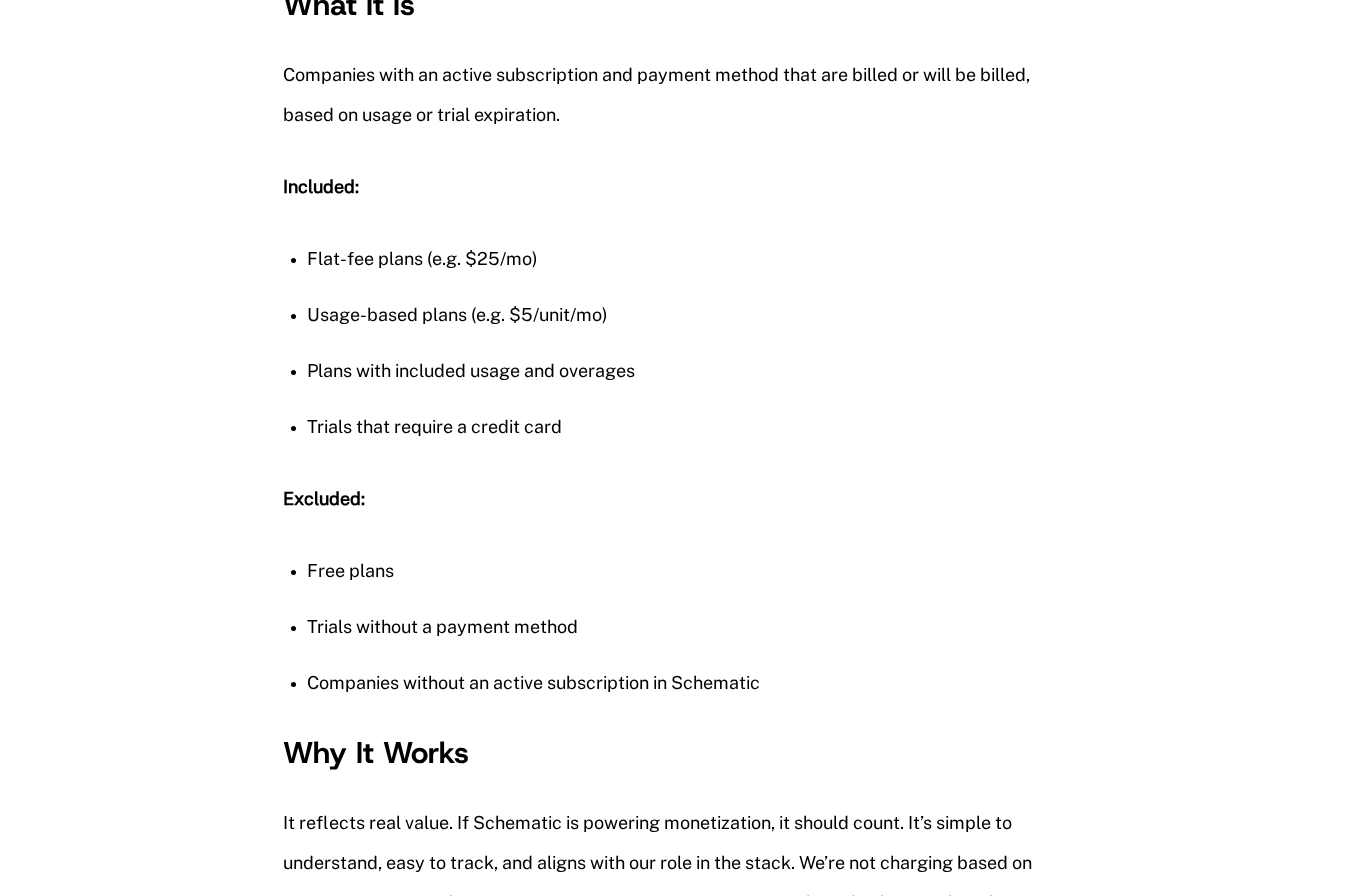 scroll, scrollTop: 4399, scrollLeft: 0, axis: vertical 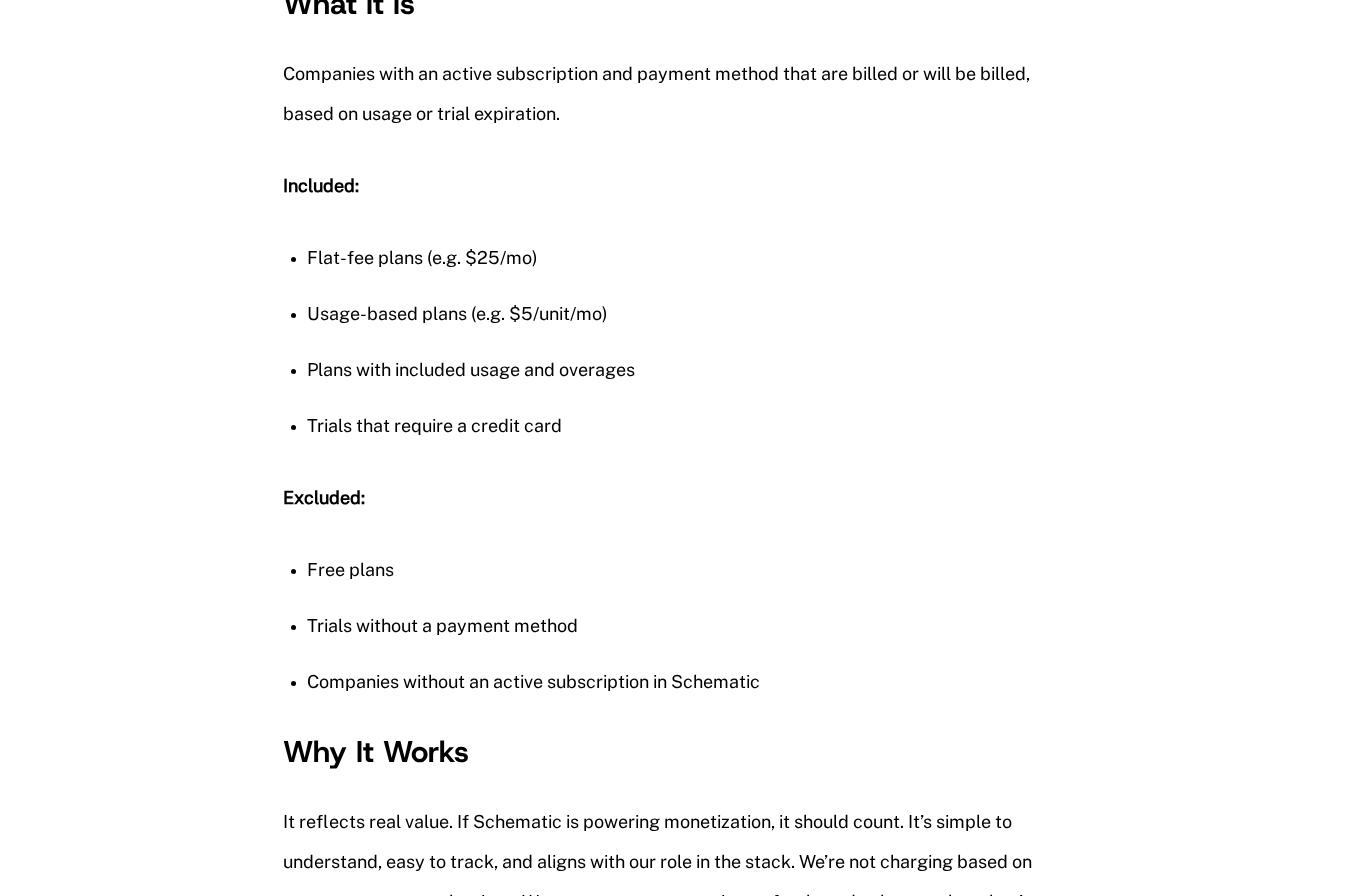 click on "Flat-fee plans (e.g. $25/mo)" at bounding box center (695, 258) 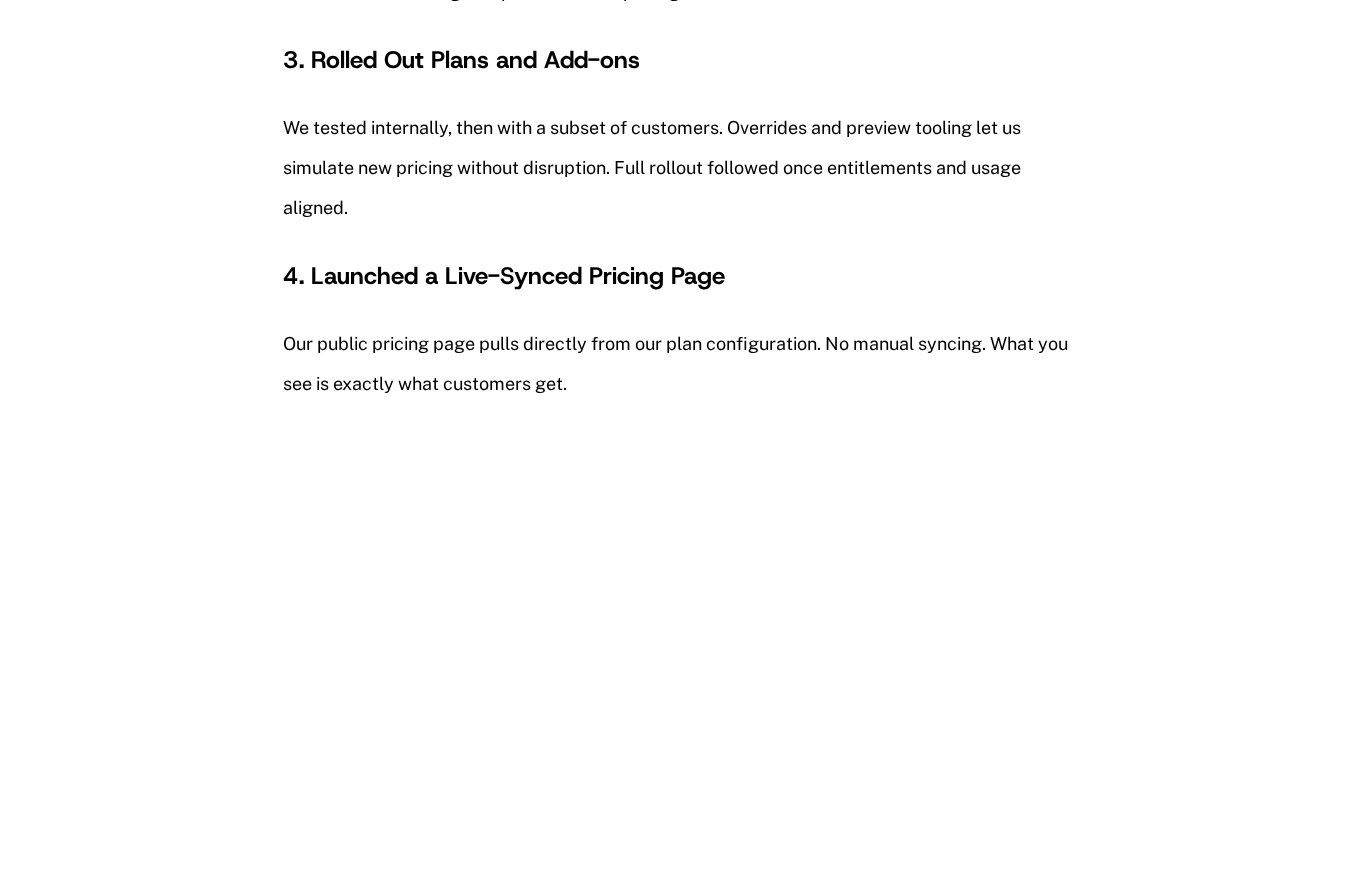 scroll, scrollTop: 7032, scrollLeft: 0, axis: vertical 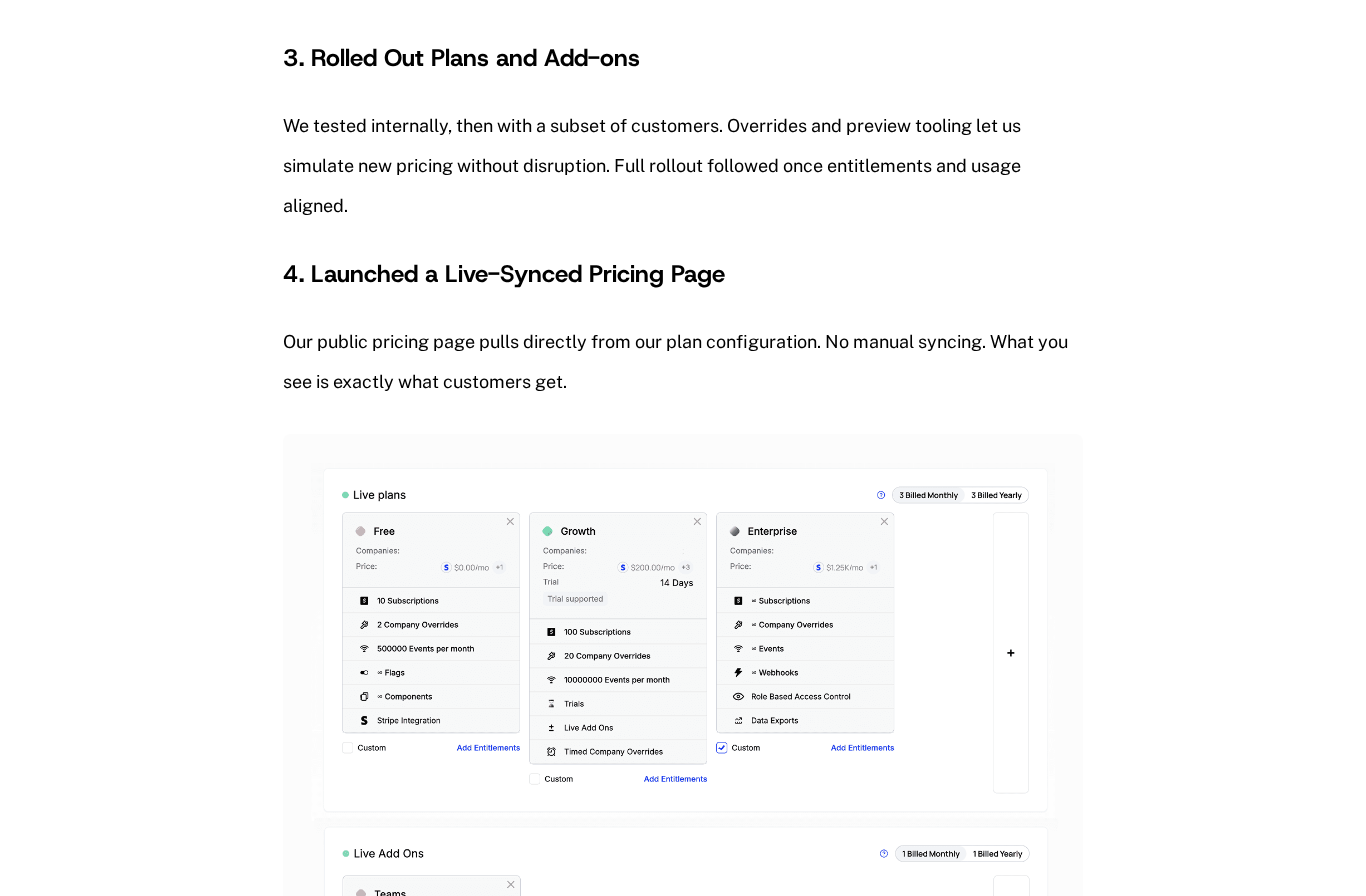 click on "4. Launched a Live-Synced Pricing Page" at bounding box center [683, 274] 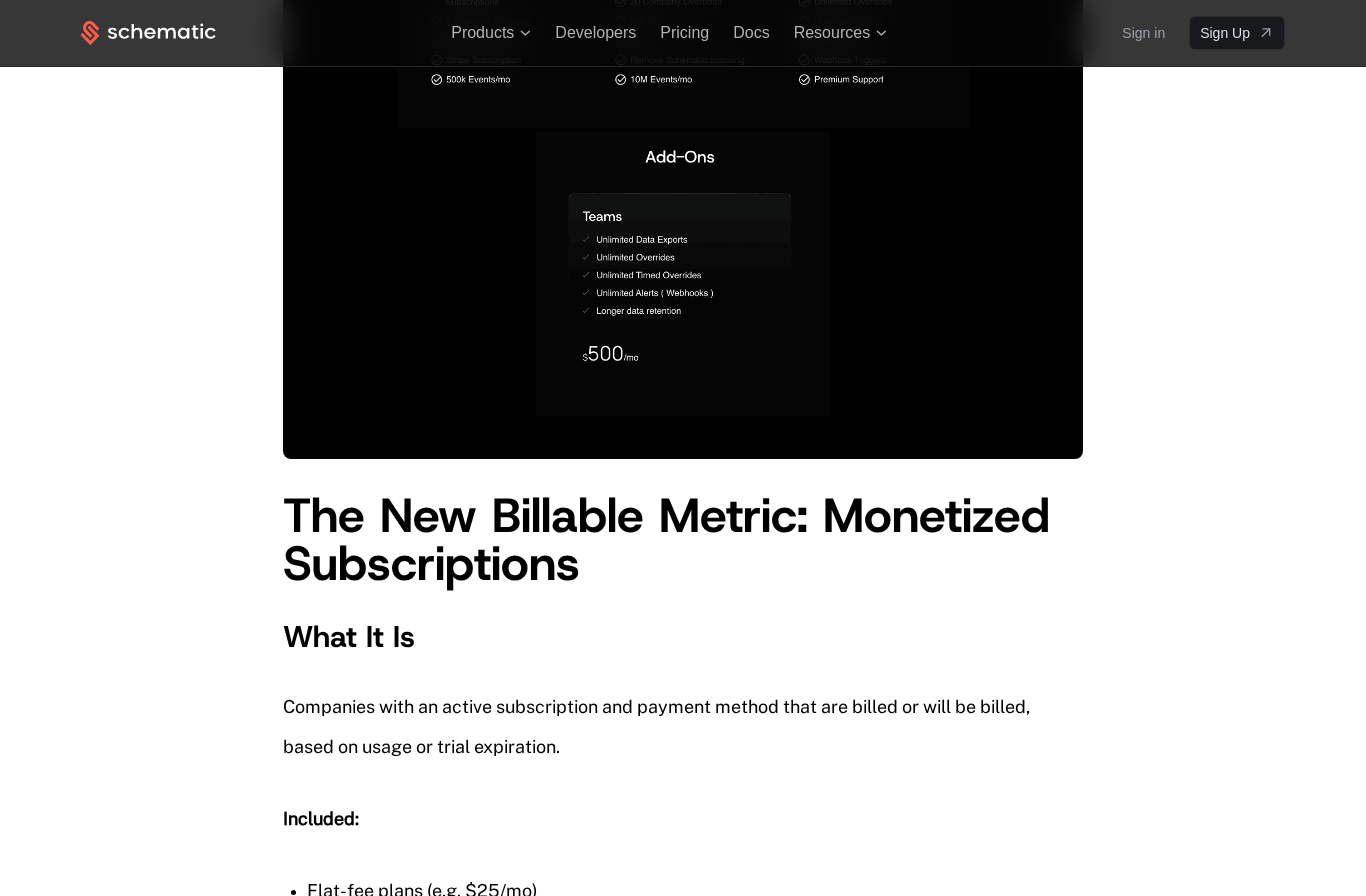scroll, scrollTop: 3764, scrollLeft: 0, axis: vertical 